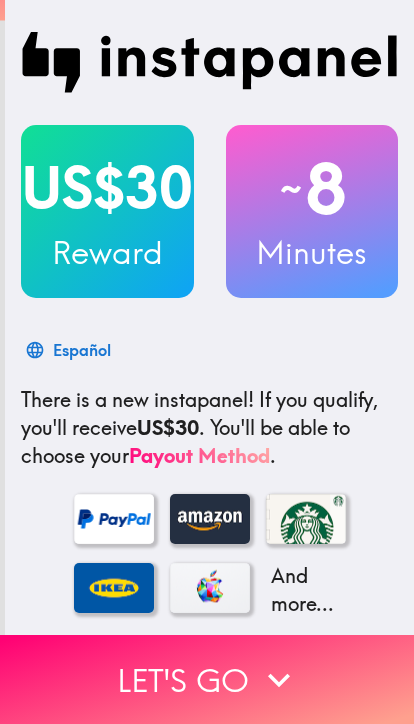 scroll, scrollTop: 0, scrollLeft: 0, axis: both 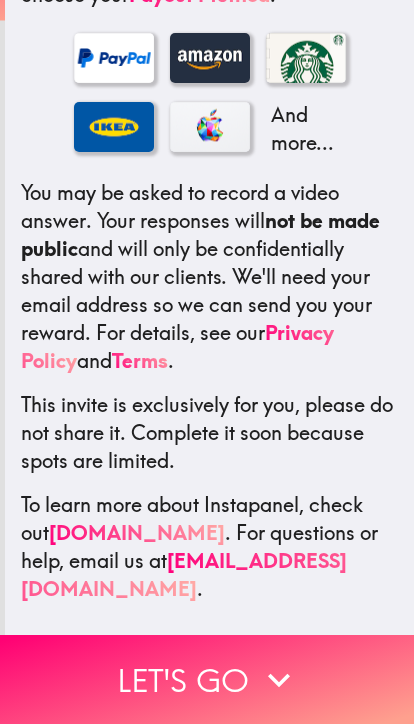 click 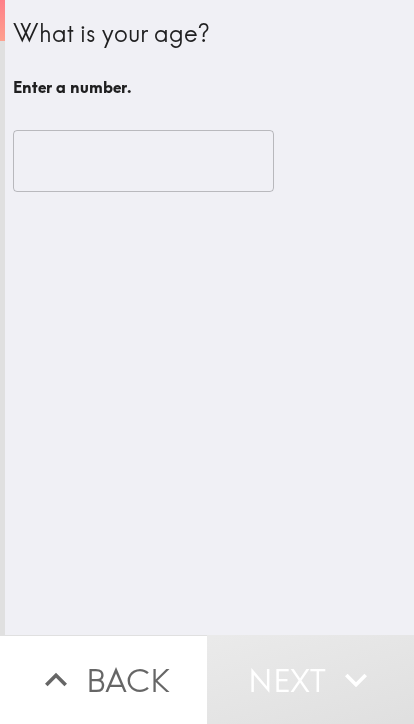scroll, scrollTop: 0, scrollLeft: 0, axis: both 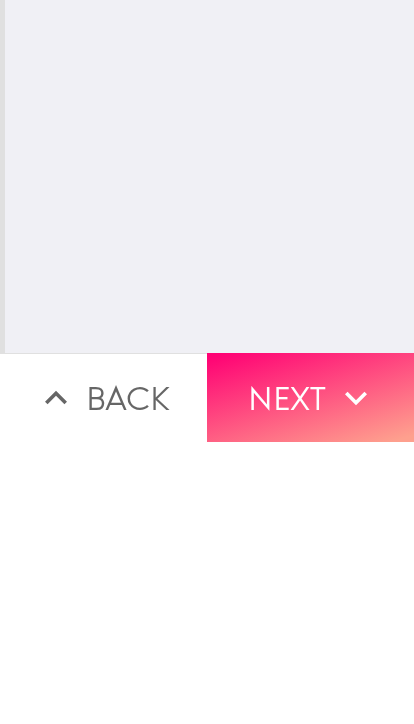 type on "33" 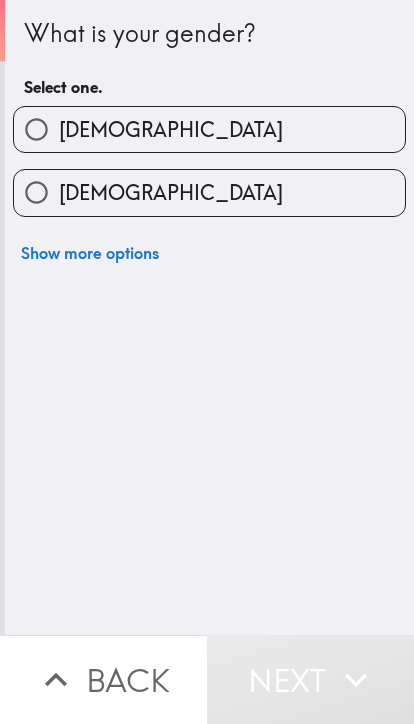 click on "[DEMOGRAPHIC_DATA]" at bounding box center [209, 129] 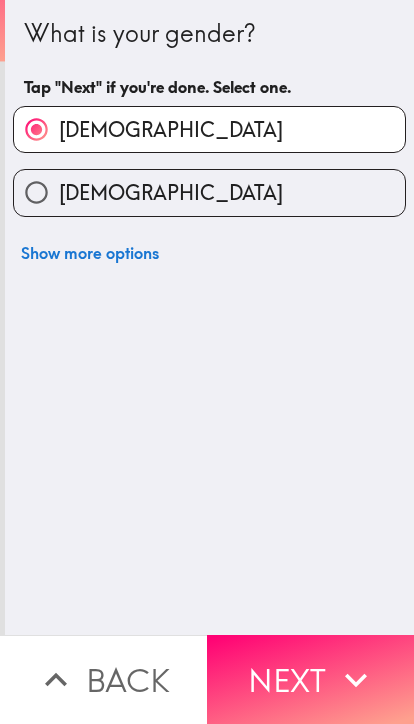 click on "Next" at bounding box center (310, 679) 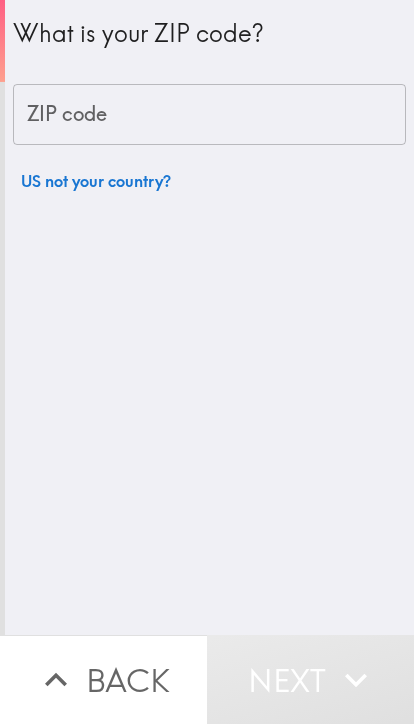 click on "ZIP code" at bounding box center [209, 115] 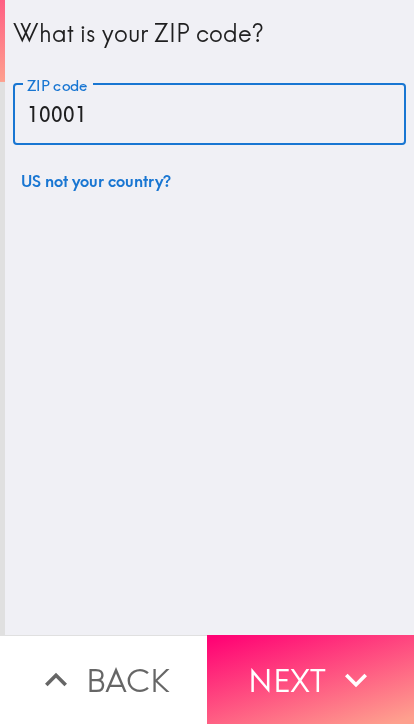 type on "10001" 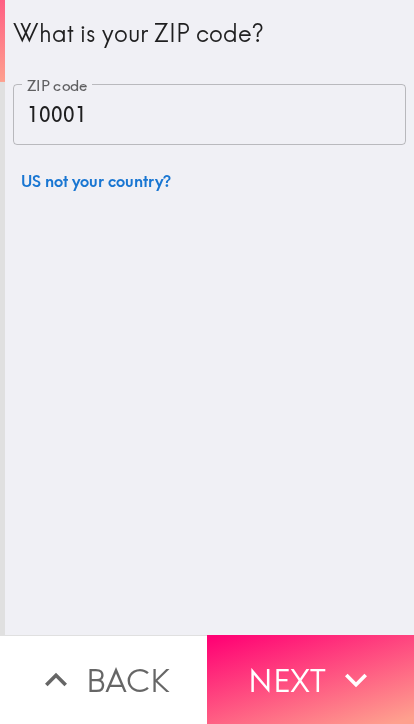 click on "Next" at bounding box center (310, 679) 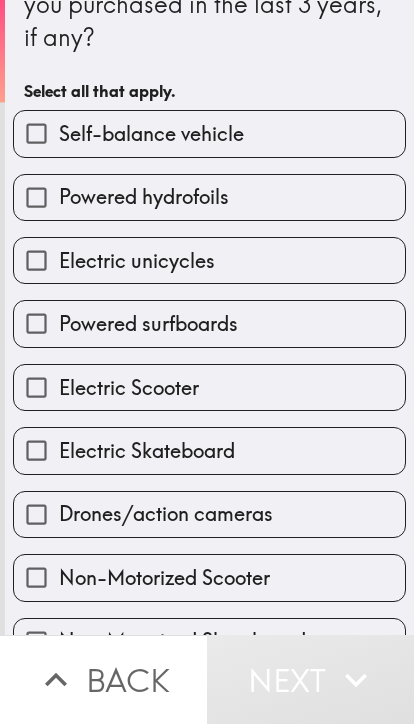 scroll, scrollTop: 96, scrollLeft: 0, axis: vertical 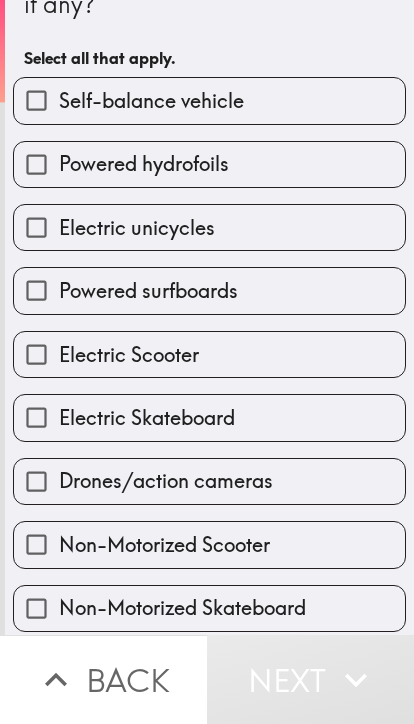 click on "Powered surfboards" at bounding box center (209, 290) 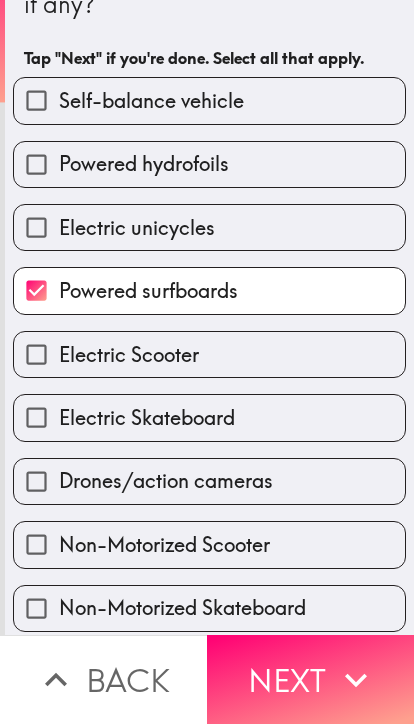 click on "Non-Motorized Scooter" at bounding box center [164, 545] 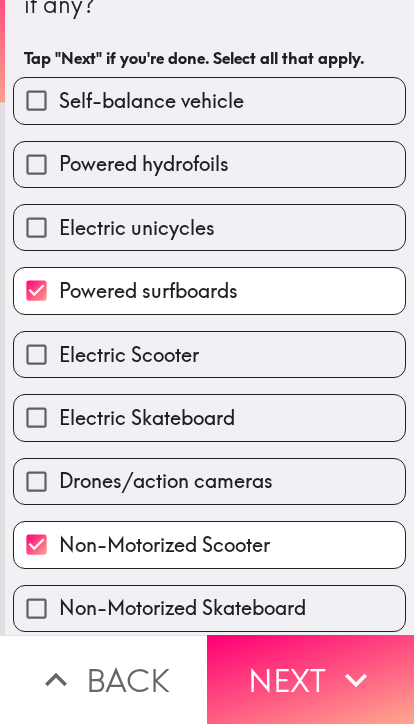 click on "Electric Scooter" at bounding box center [209, 354] 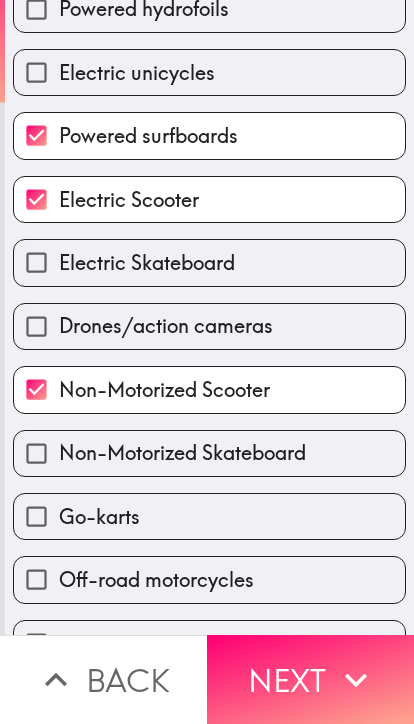 scroll, scrollTop: 252, scrollLeft: 0, axis: vertical 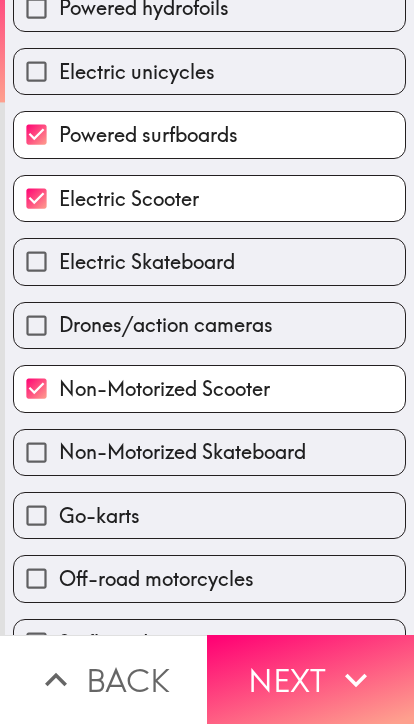 click on "Non-Motorized Scooter" at bounding box center (209, 388) 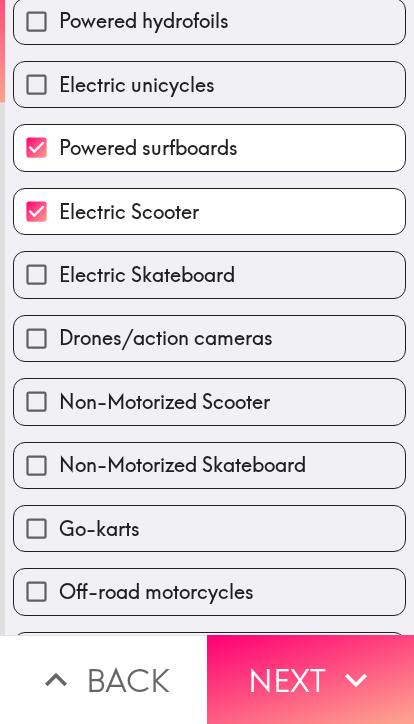 scroll, scrollTop: 240, scrollLeft: 0, axis: vertical 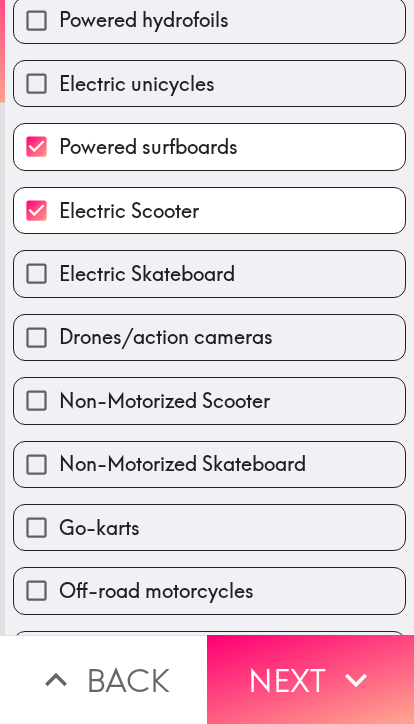 click on "Powered surfboards" at bounding box center (209, 146) 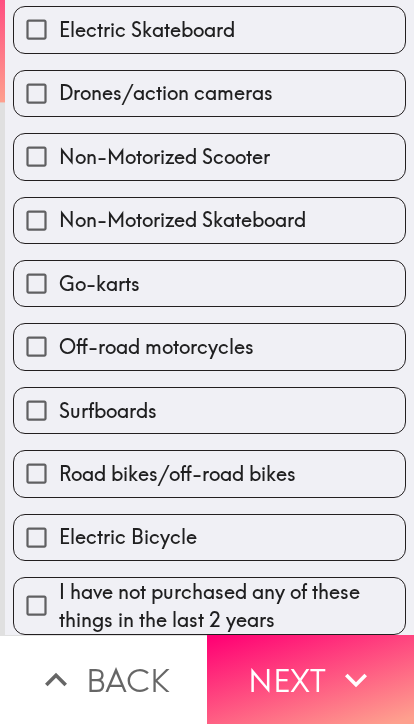 scroll, scrollTop: 492, scrollLeft: 0, axis: vertical 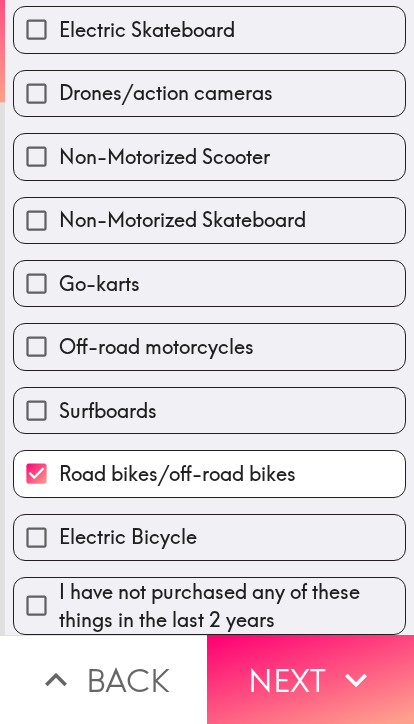click on "Electric Bicycle" at bounding box center [209, 537] 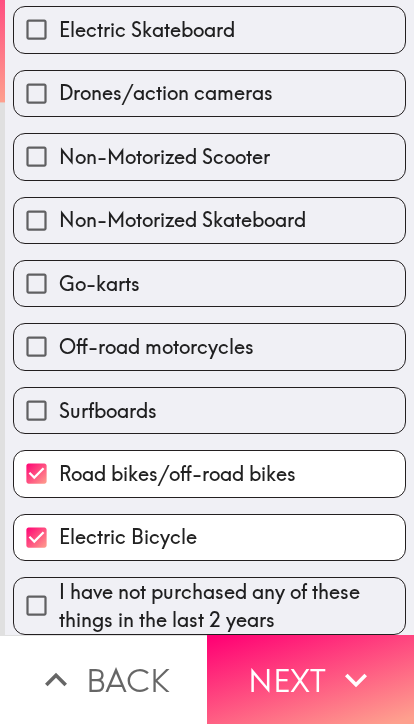 click on "Next" at bounding box center [310, 679] 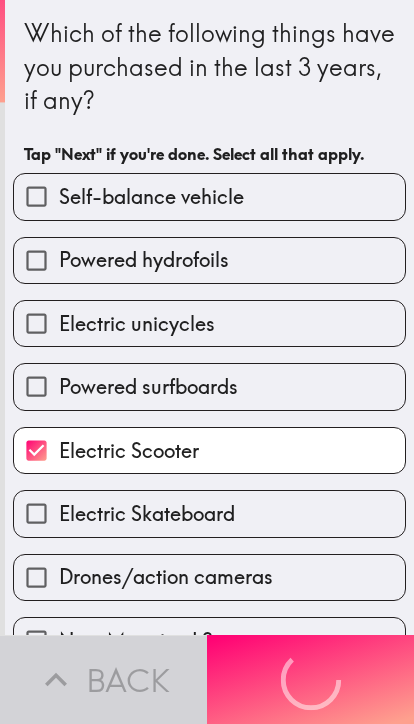 scroll, scrollTop: 0, scrollLeft: 0, axis: both 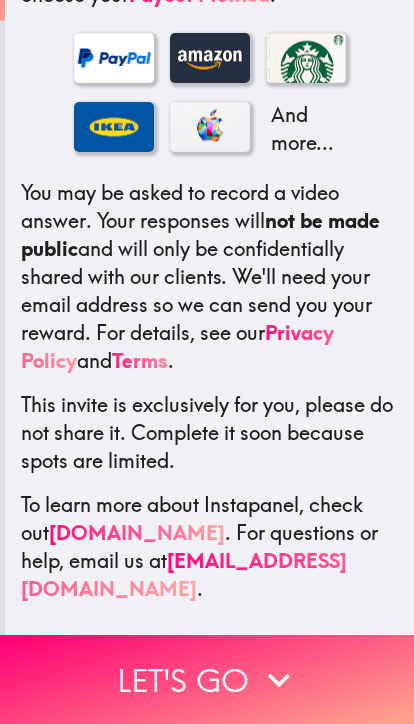 click 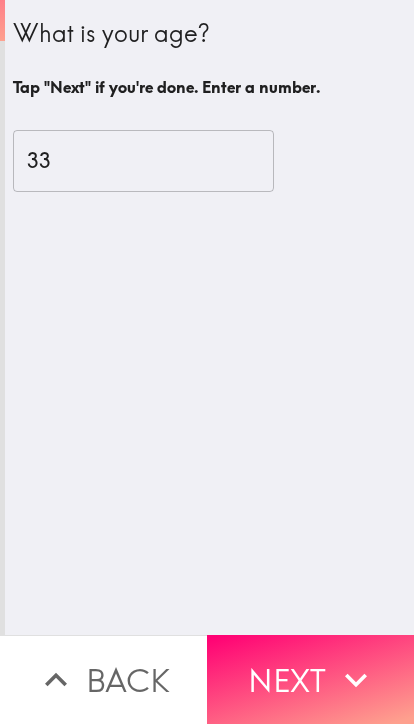 click on "Next" at bounding box center [310, 679] 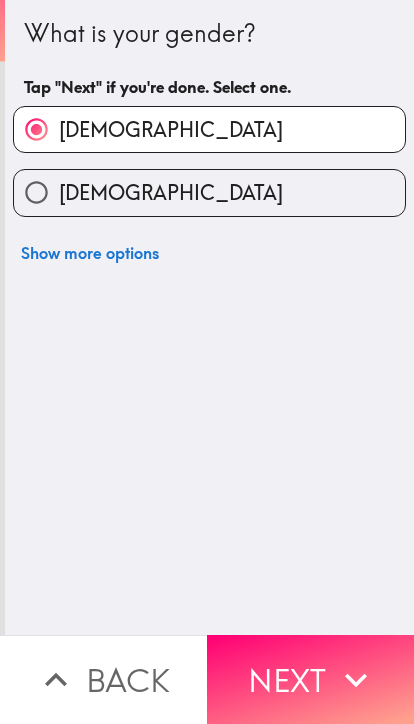 click on "Next" at bounding box center (310, 679) 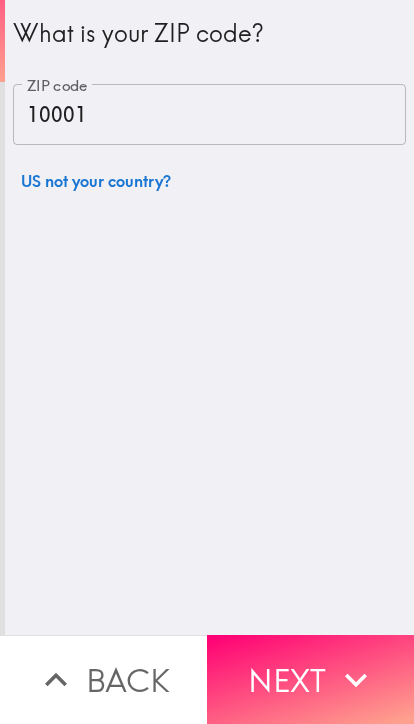 click on "Next" at bounding box center (310, 679) 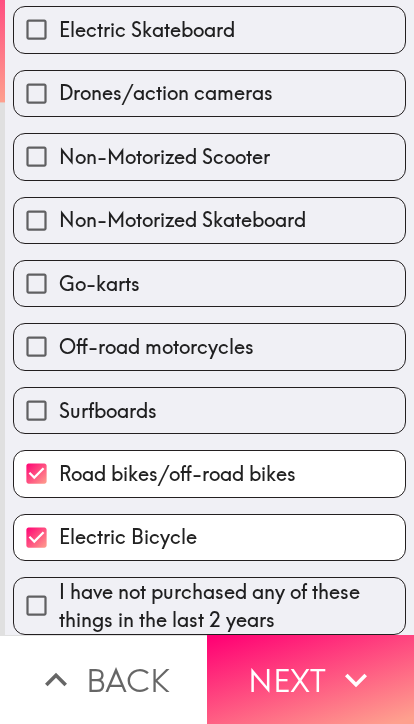 scroll, scrollTop: 492, scrollLeft: 0, axis: vertical 